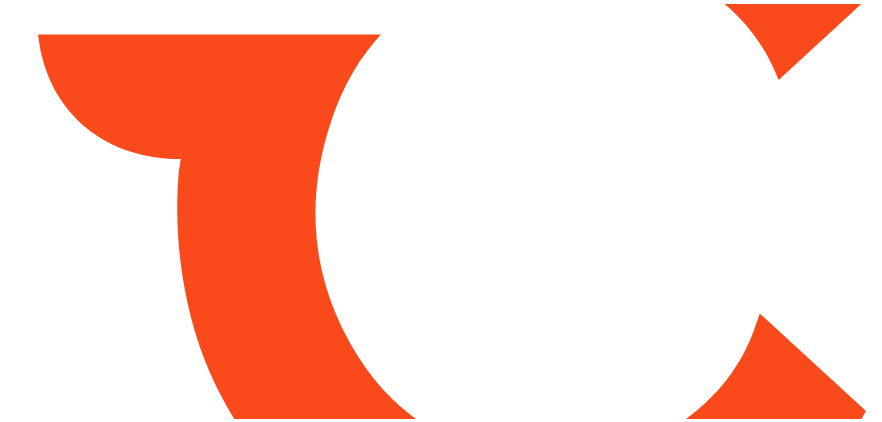 scroll, scrollTop: 0, scrollLeft: 0, axis: both 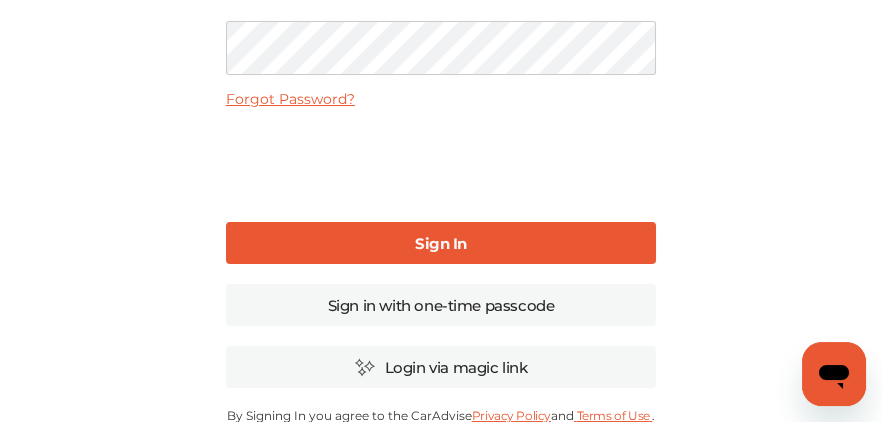 type on "**********" 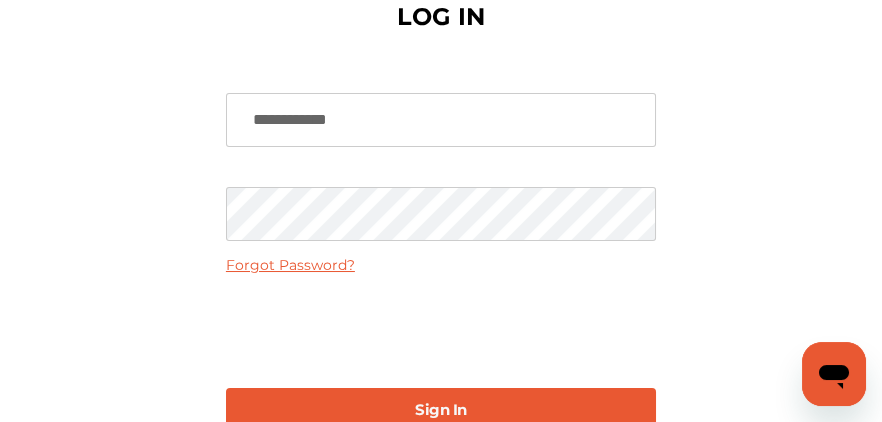 scroll, scrollTop: 0, scrollLeft: 0, axis: both 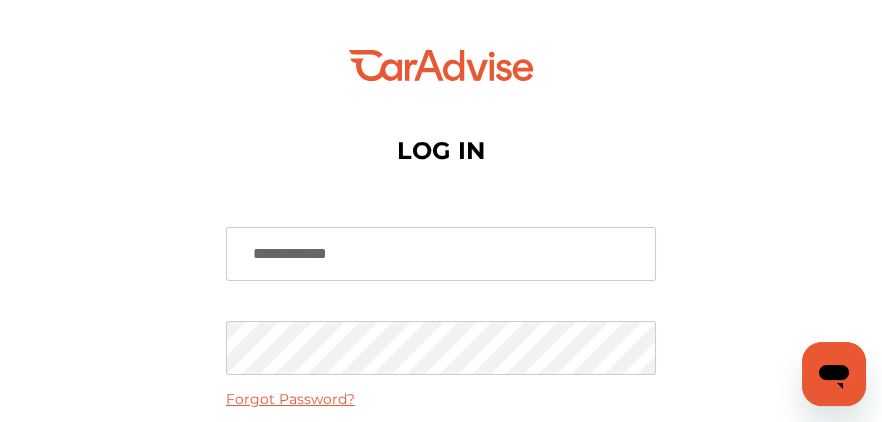 click on "**********" at bounding box center [441, 527] 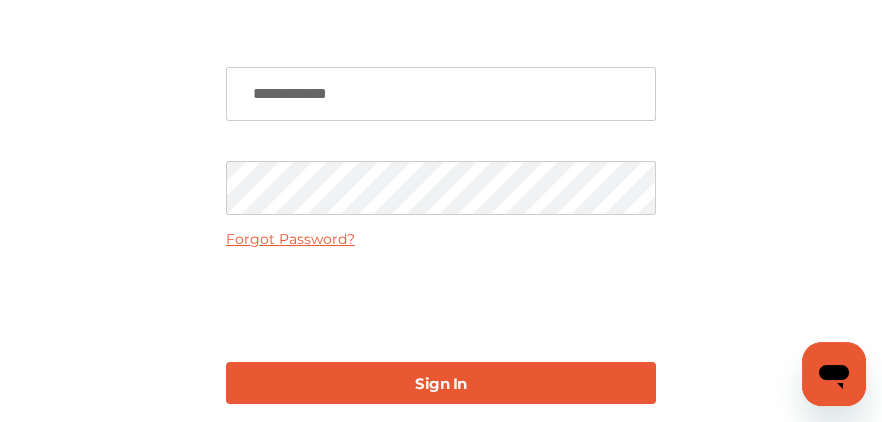 scroll, scrollTop: 0, scrollLeft: 0, axis: both 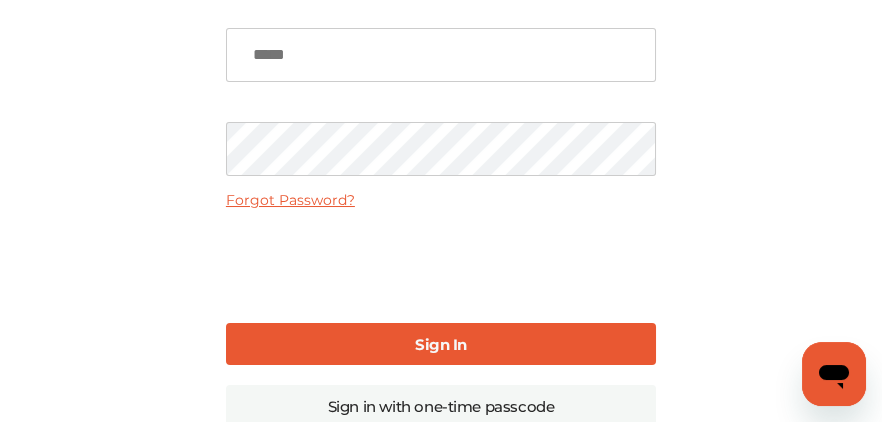 type on "**********" 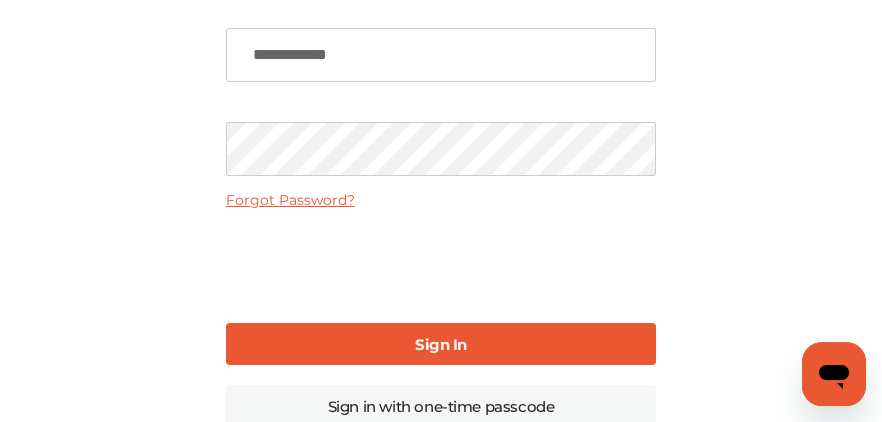 click on "Sign In" at bounding box center (441, 344) 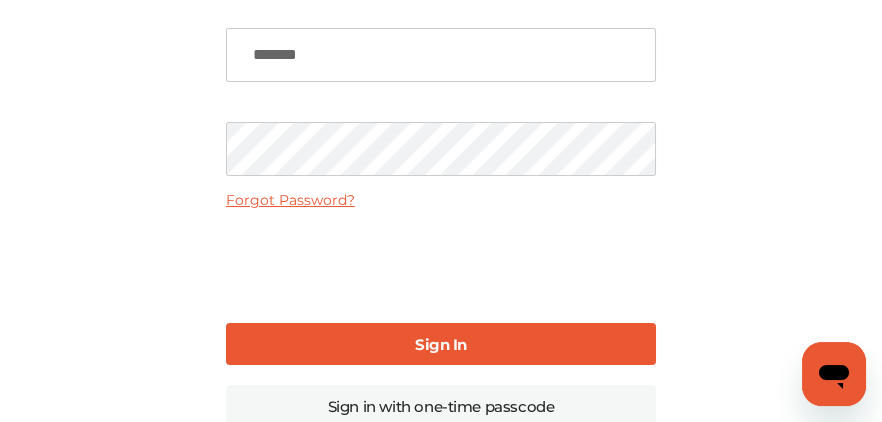 type on "**********" 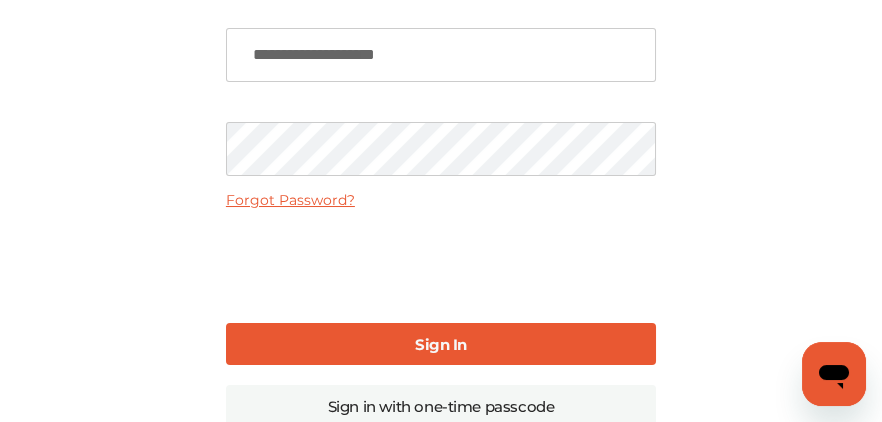 click on "💰" at bounding box center (441, 328) 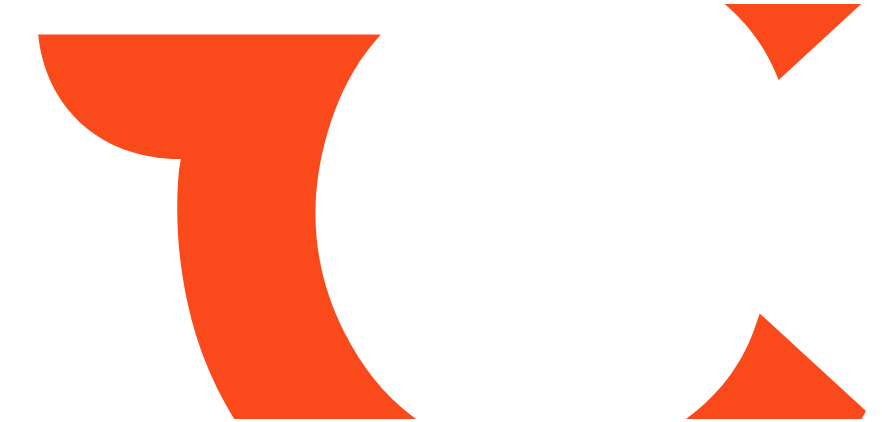 scroll, scrollTop: 0, scrollLeft: 0, axis: both 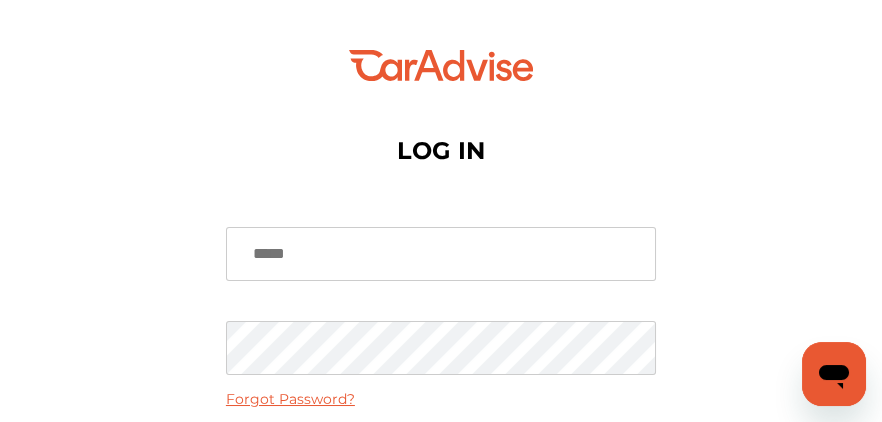 type on "**********" 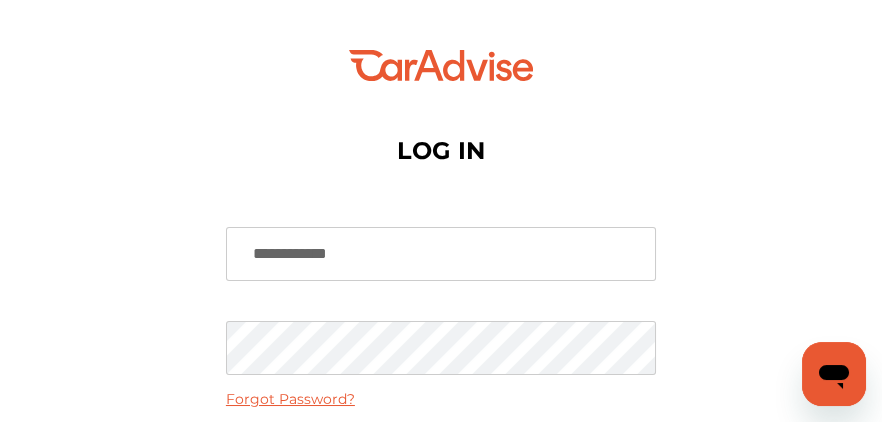 click on "**********" at bounding box center [441, 568] 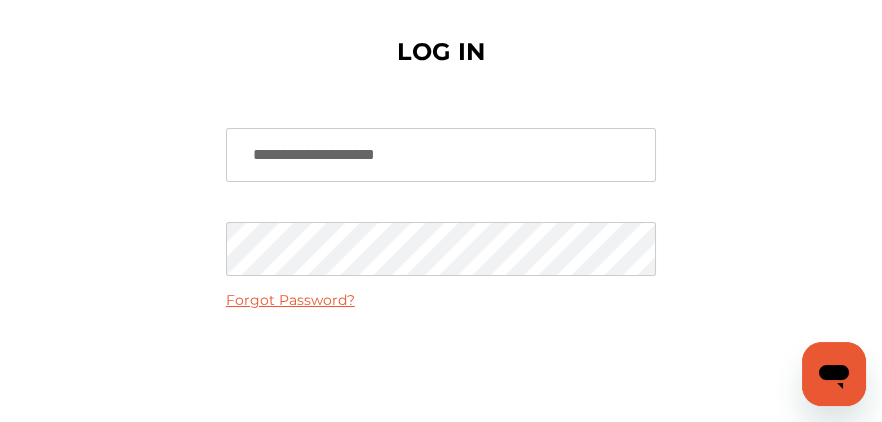 scroll, scrollTop: 99, scrollLeft: 0, axis: vertical 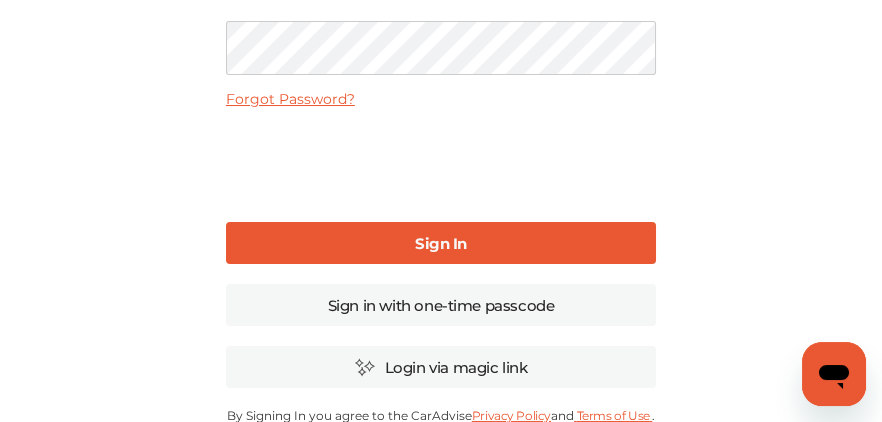 click on "Sign In" at bounding box center (441, 243) 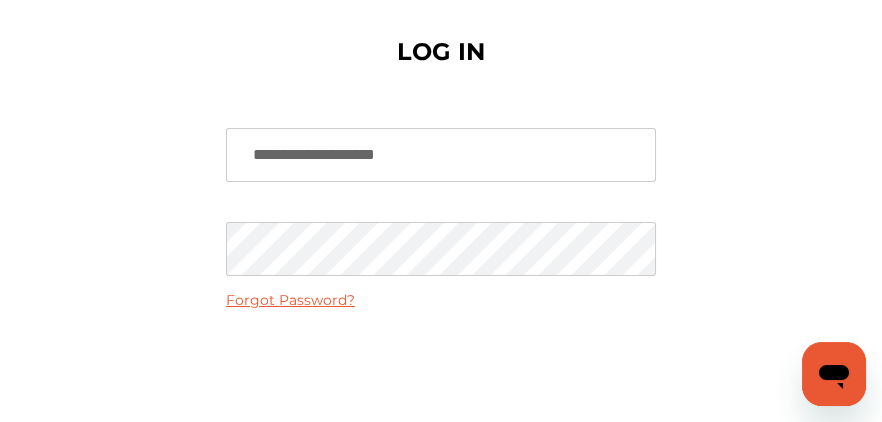 scroll, scrollTop: 199, scrollLeft: 0, axis: vertical 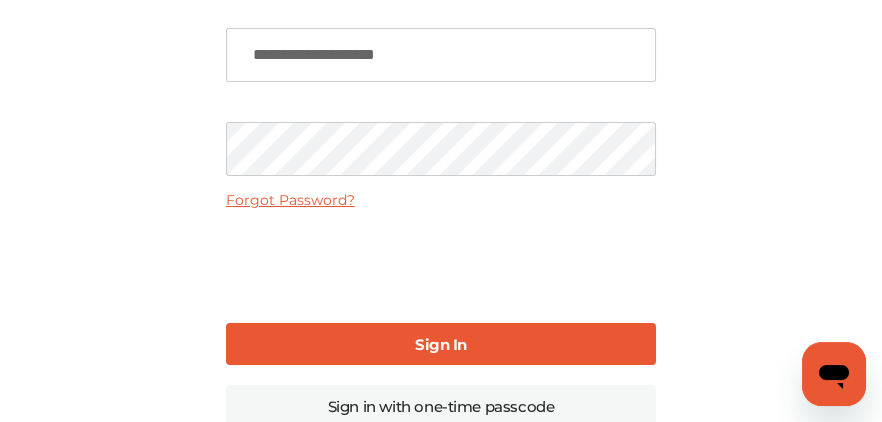 click on "Forgot Password?" at bounding box center (290, 200) 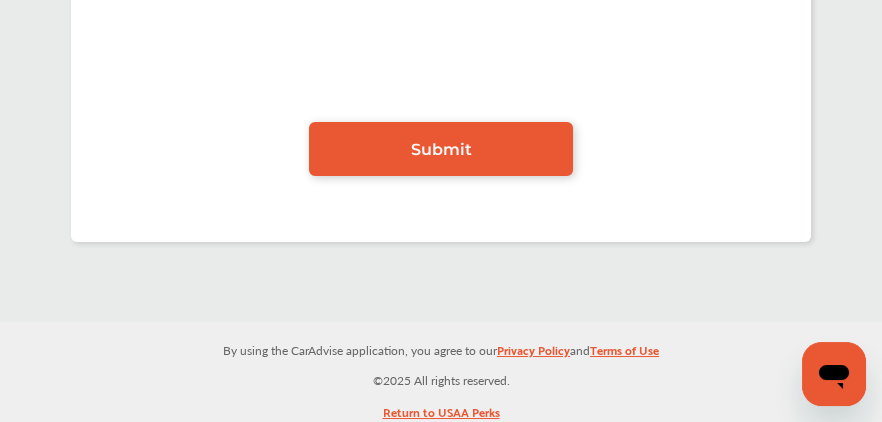 scroll, scrollTop: 0, scrollLeft: 0, axis: both 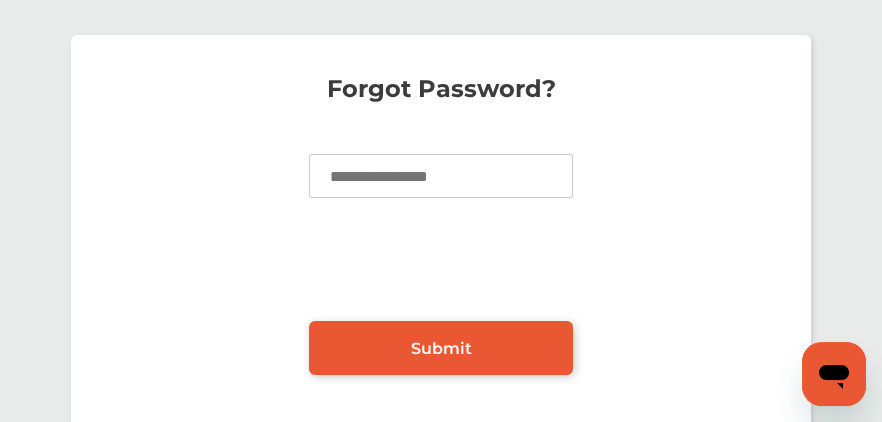 click at bounding box center (441, 176) 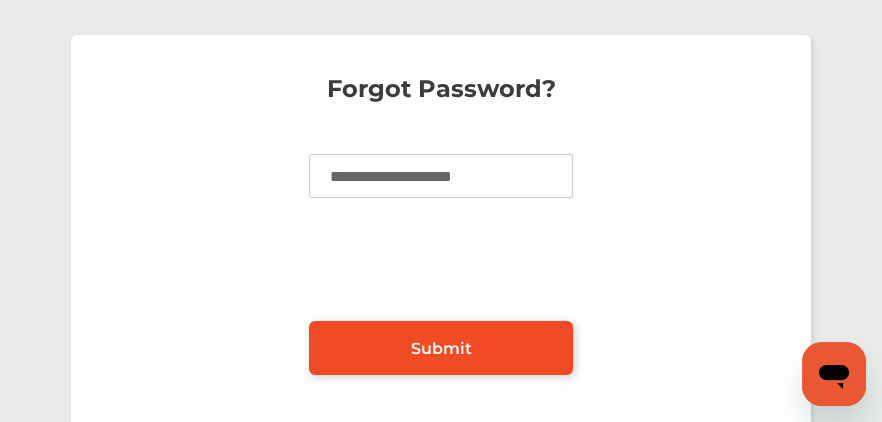 click on "Submit" at bounding box center (441, 348) 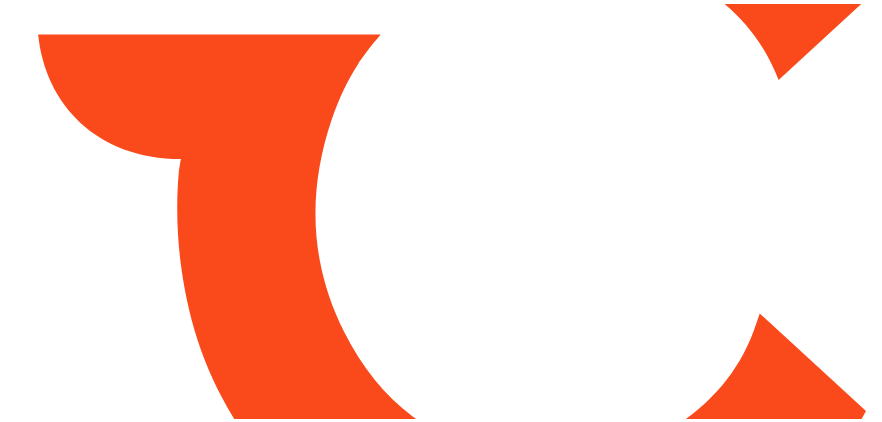 scroll, scrollTop: 0, scrollLeft: 0, axis: both 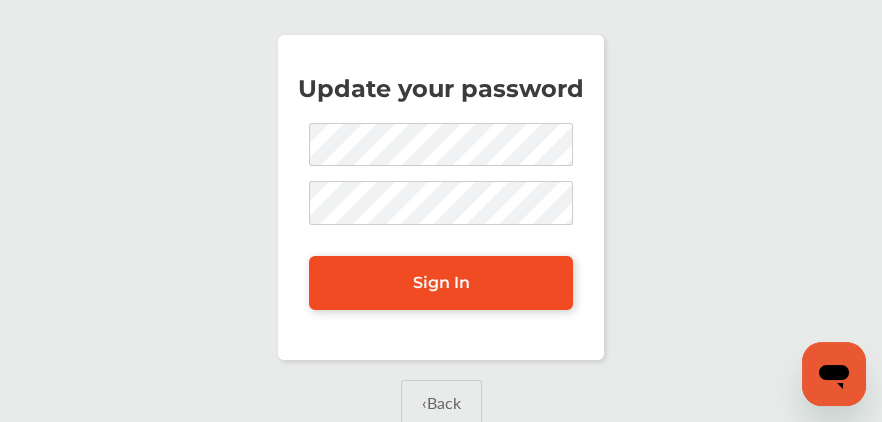 click on "Sign In" at bounding box center (441, 282) 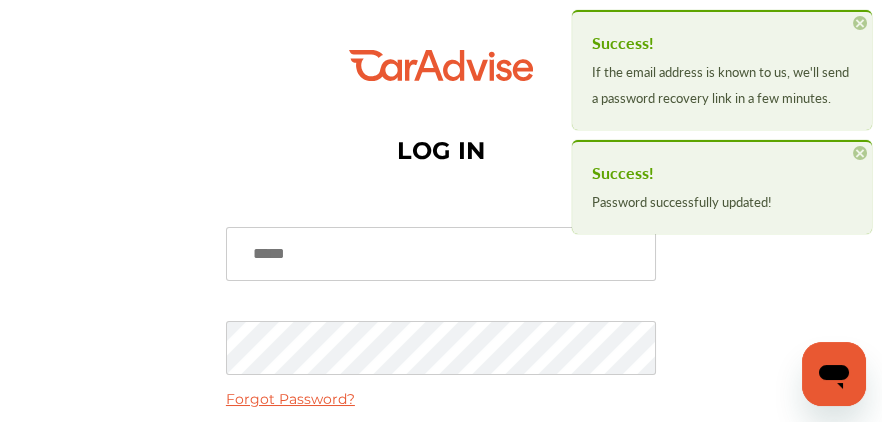 type on "**********" 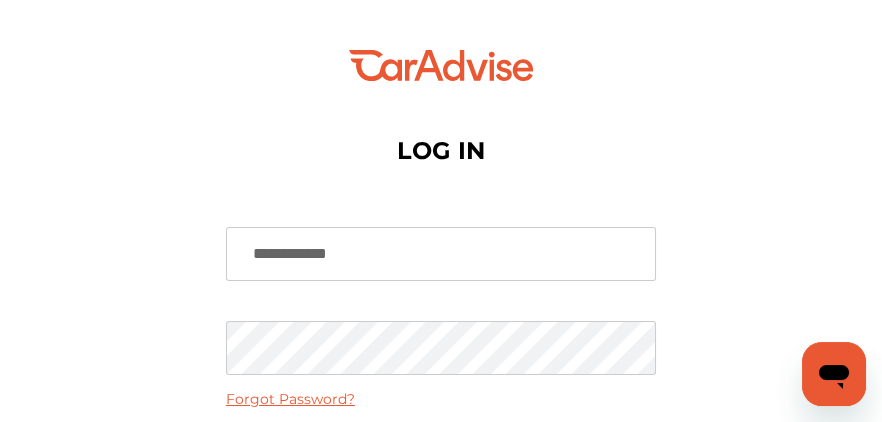 drag, startPoint x: 371, startPoint y: 255, endPoint x: 41, endPoint y: 262, distance: 330.07425 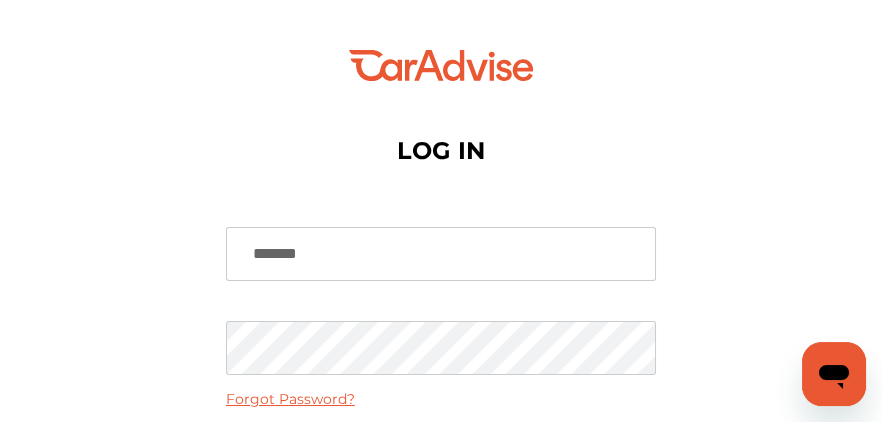 type on "**********" 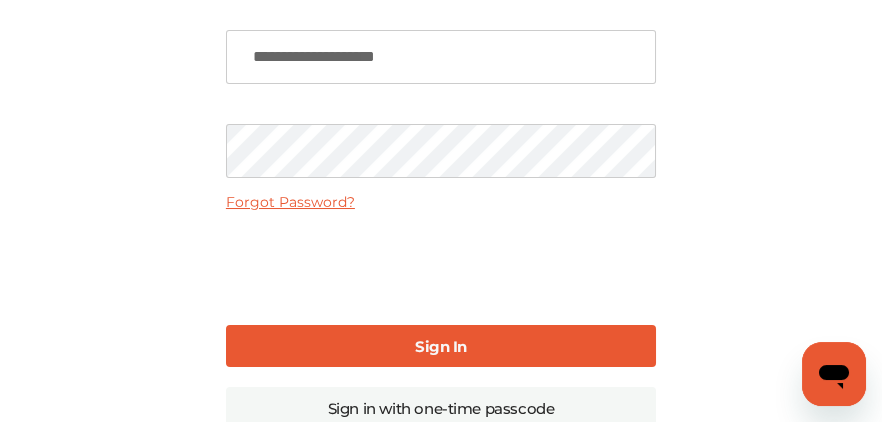 scroll, scrollTop: 199, scrollLeft: 0, axis: vertical 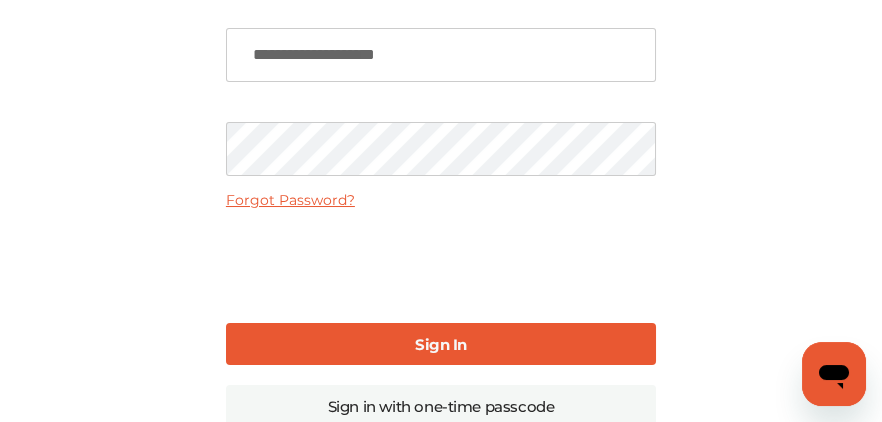 click on "Sign In" at bounding box center [441, 344] 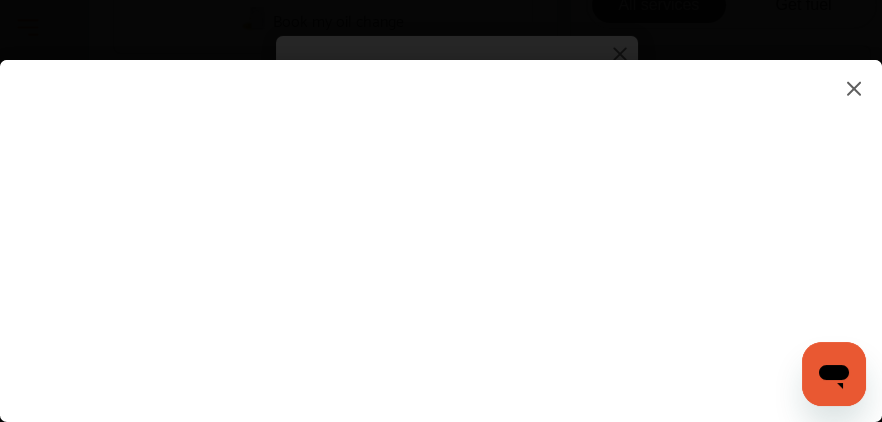 scroll, scrollTop: 499, scrollLeft: 0, axis: vertical 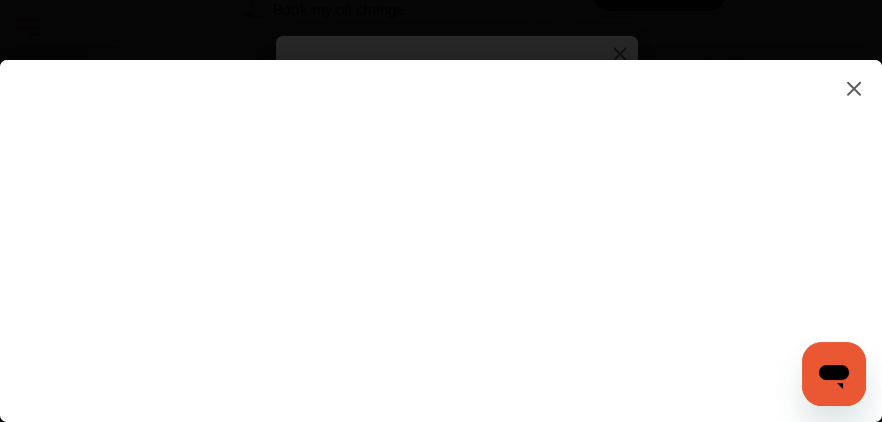 click at bounding box center (441, 221) 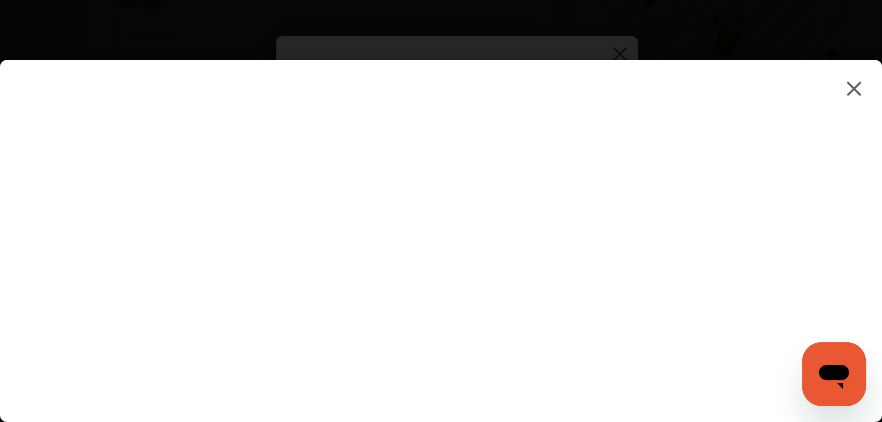 scroll, scrollTop: 799, scrollLeft: 0, axis: vertical 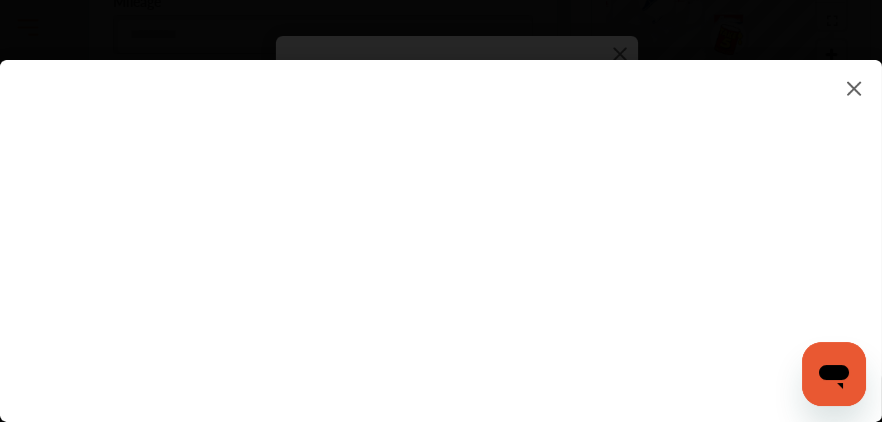 type on "**********" 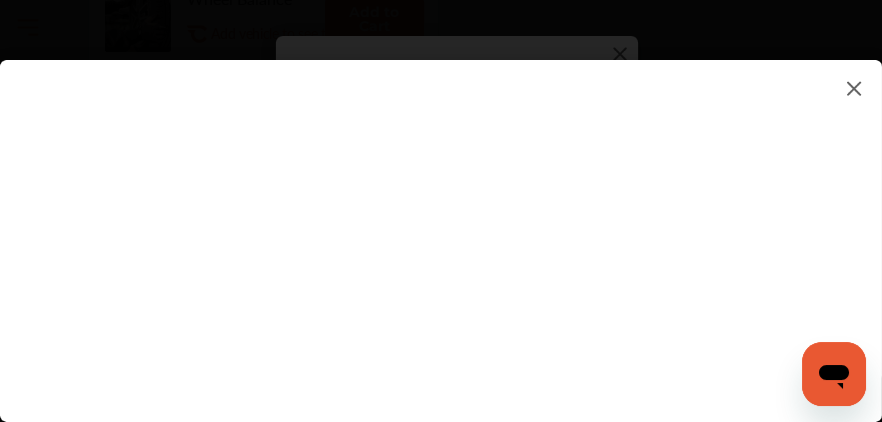 scroll, scrollTop: 1400, scrollLeft: 0, axis: vertical 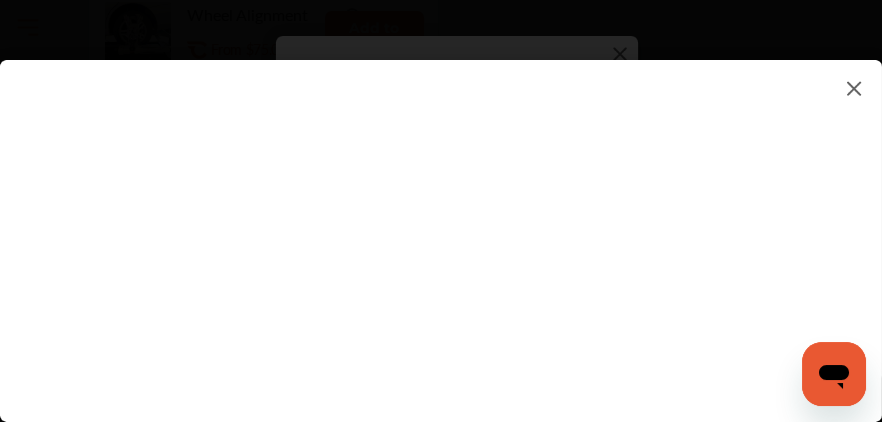 click at bounding box center (441, 221) 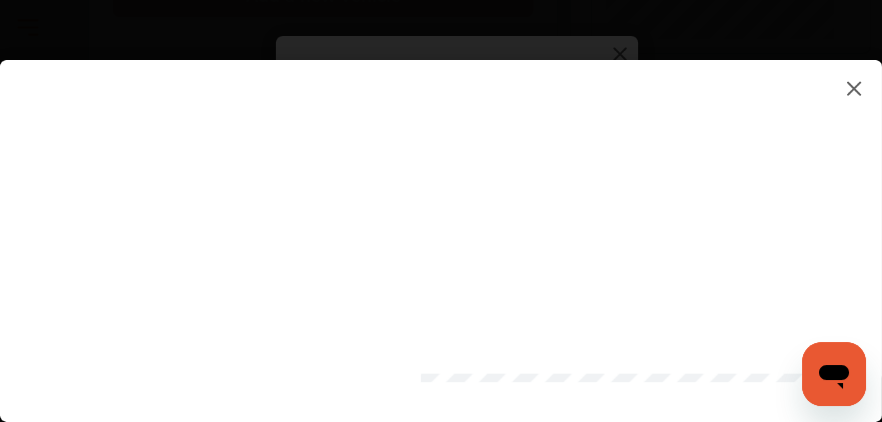 scroll, scrollTop: 999, scrollLeft: 0, axis: vertical 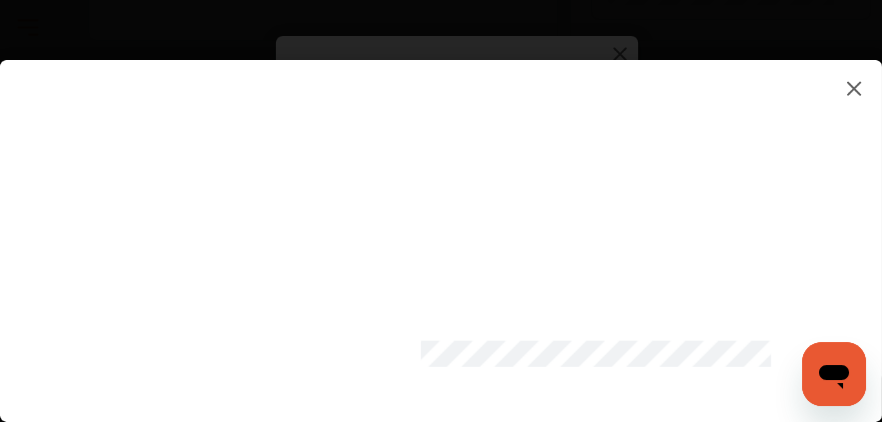 click at bounding box center (441, 221) 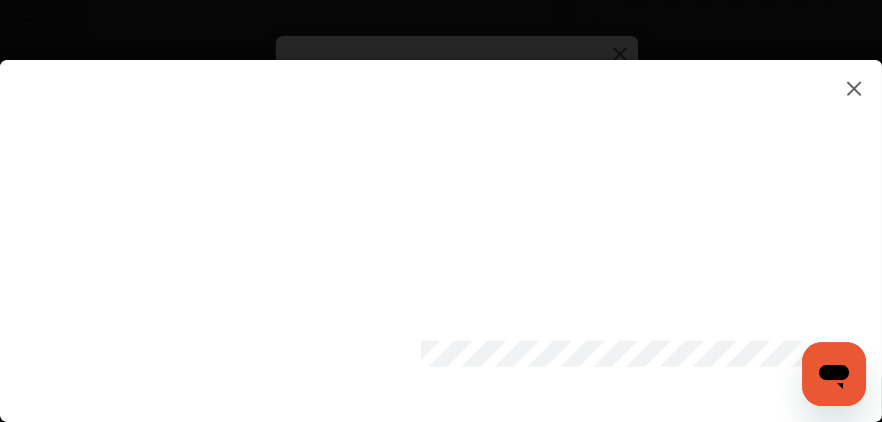 click at bounding box center (441, 221) 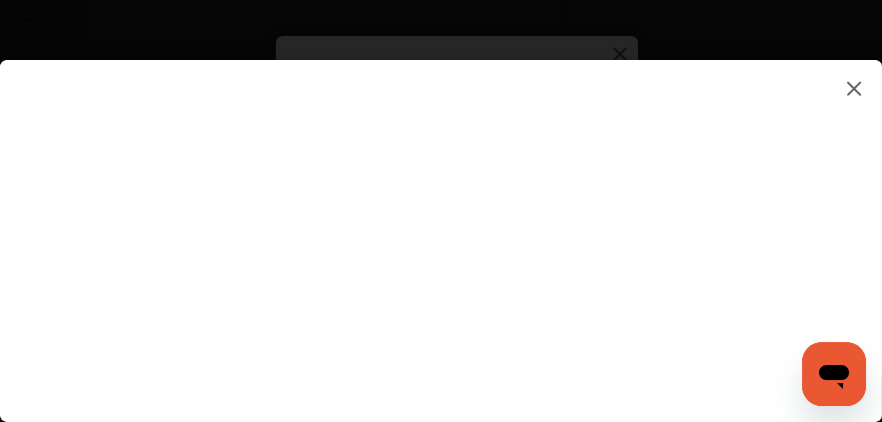 click 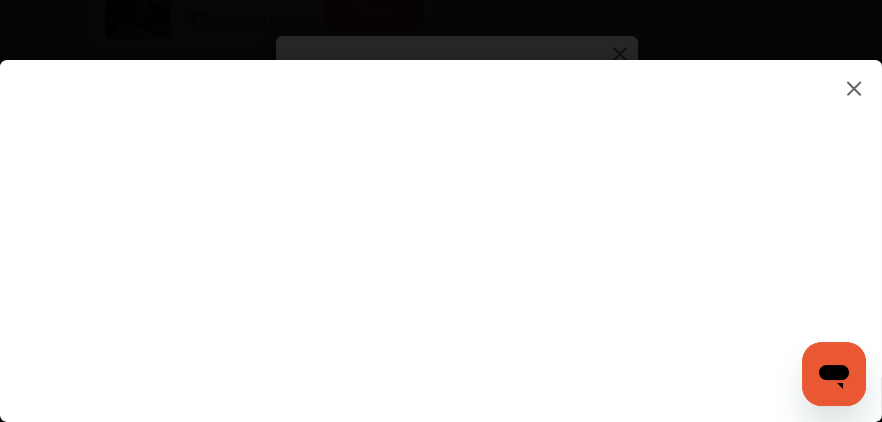 scroll, scrollTop: 1200, scrollLeft: 0, axis: vertical 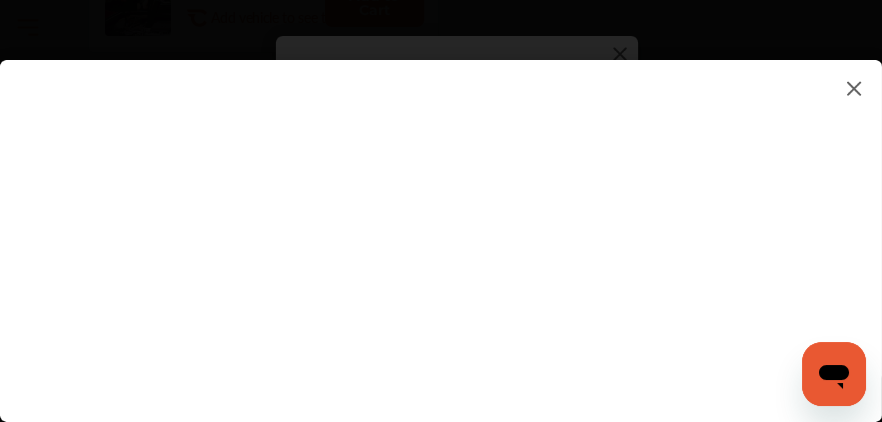 click on "*********" at bounding box center [441, 221] 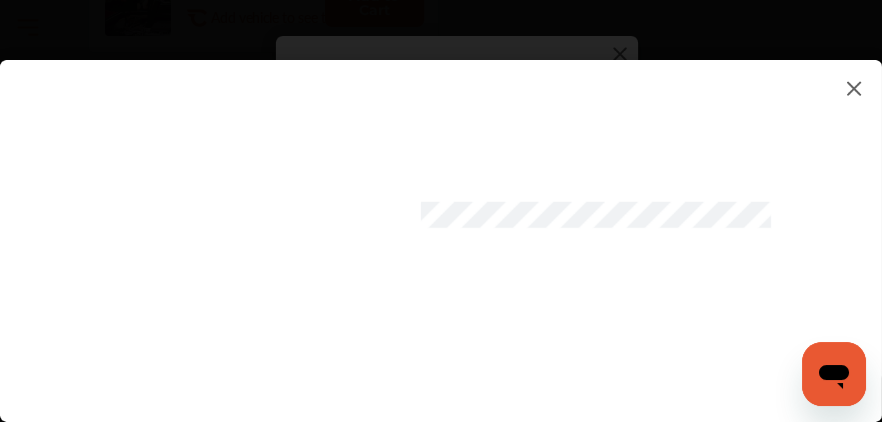 click at bounding box center (441, 221) 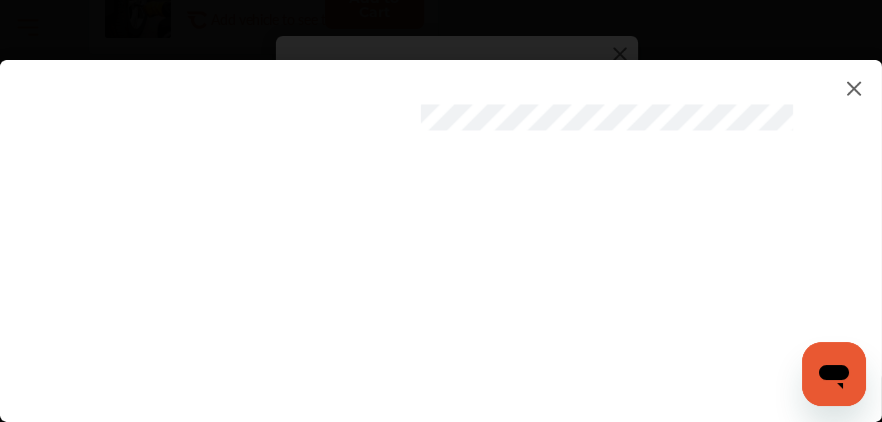 scroll, scrollTop: 1699, scrollLeft: 0, axis: vertical 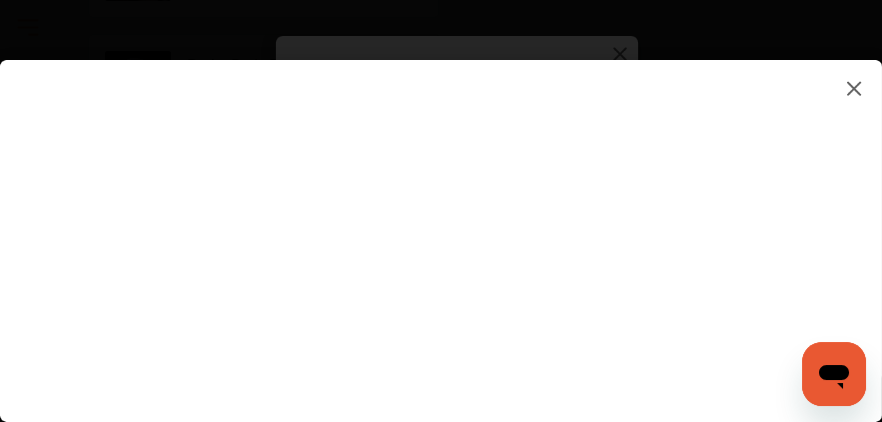 click at bounding box center (441, 221) 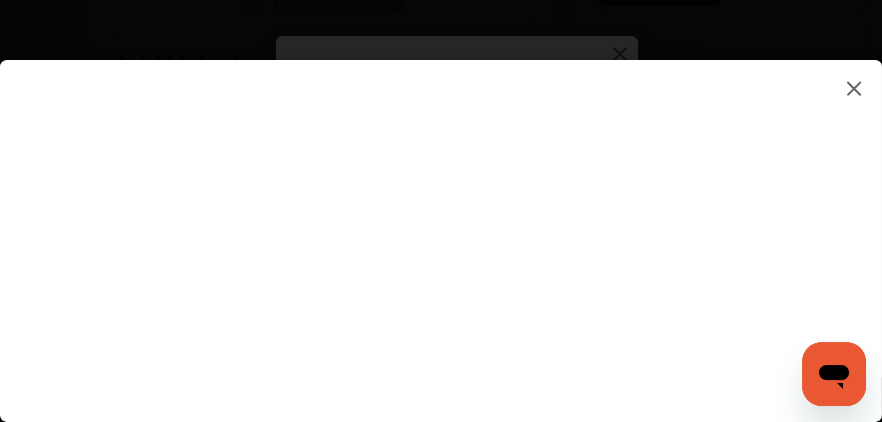 scroll, scrollTop: 499, scrollLeft: 0, axis: vertical 